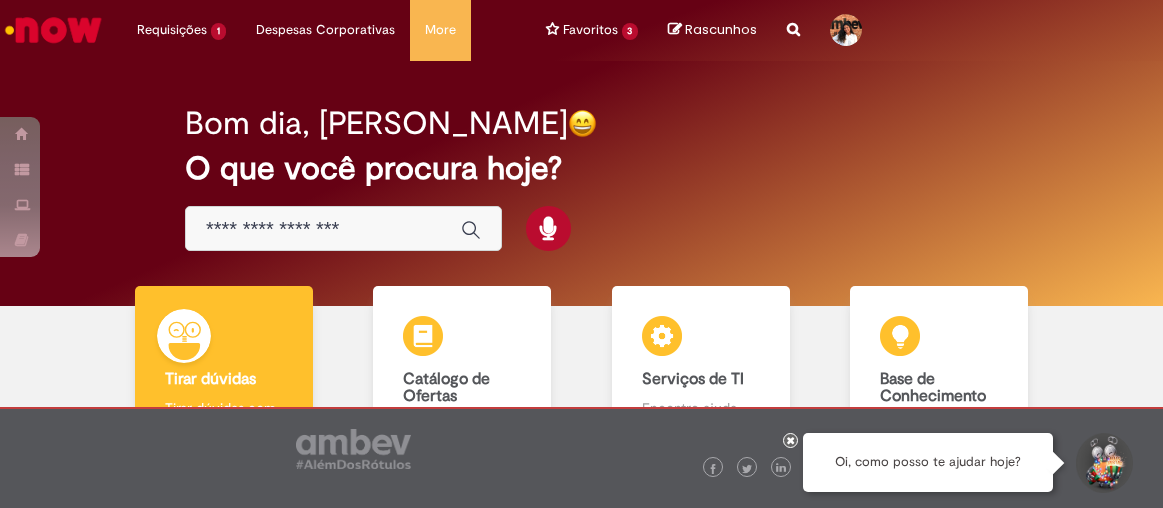 scroll, scrollTop: 0, scrollLeft: 0, axis: both 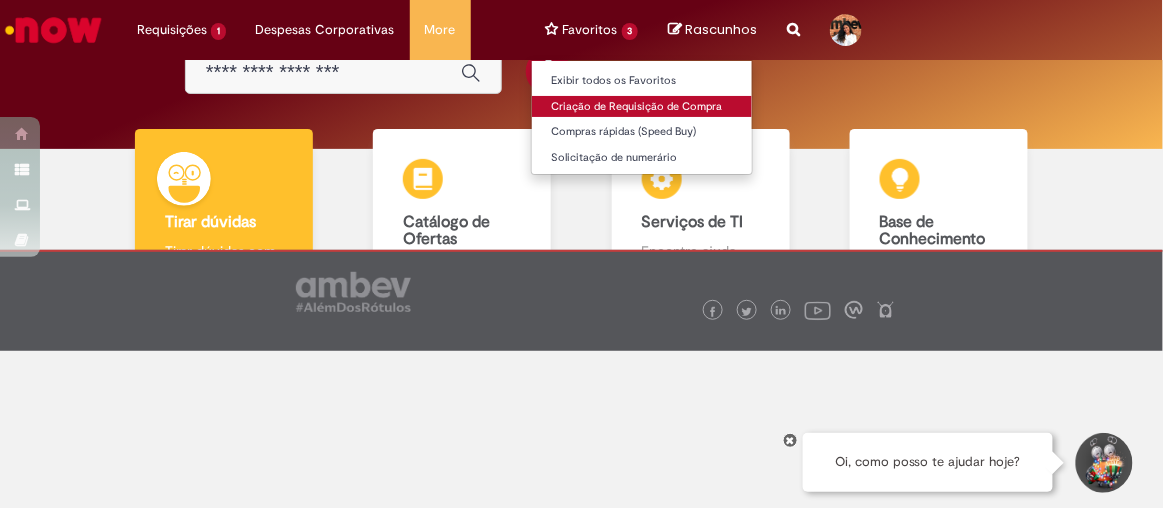 click on "Criação de Requisição de Compra" at bounding box center [642, 107] 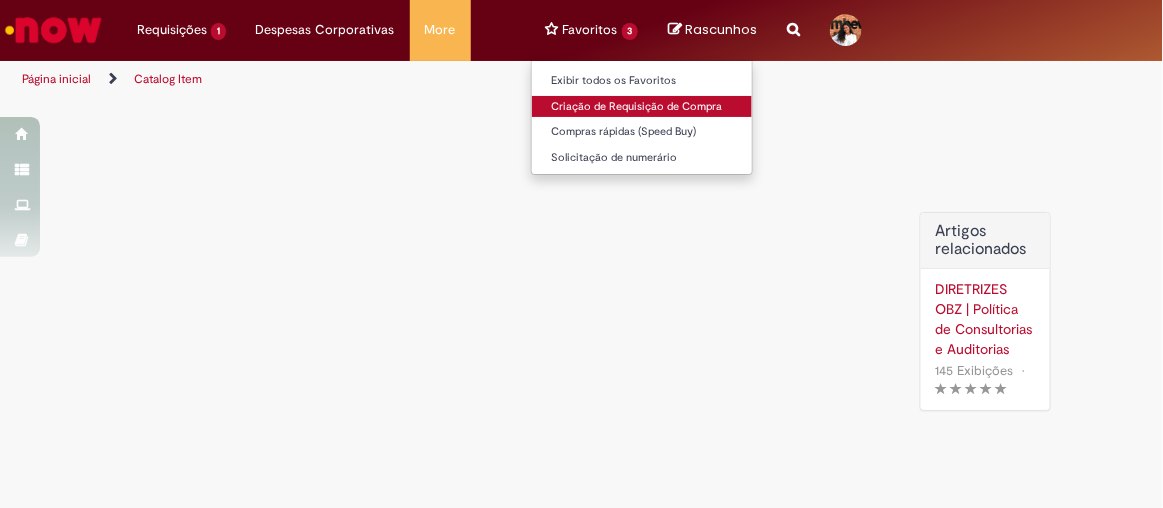 scroll, scrollTop: 0, scrollLeft: 0, axis: both 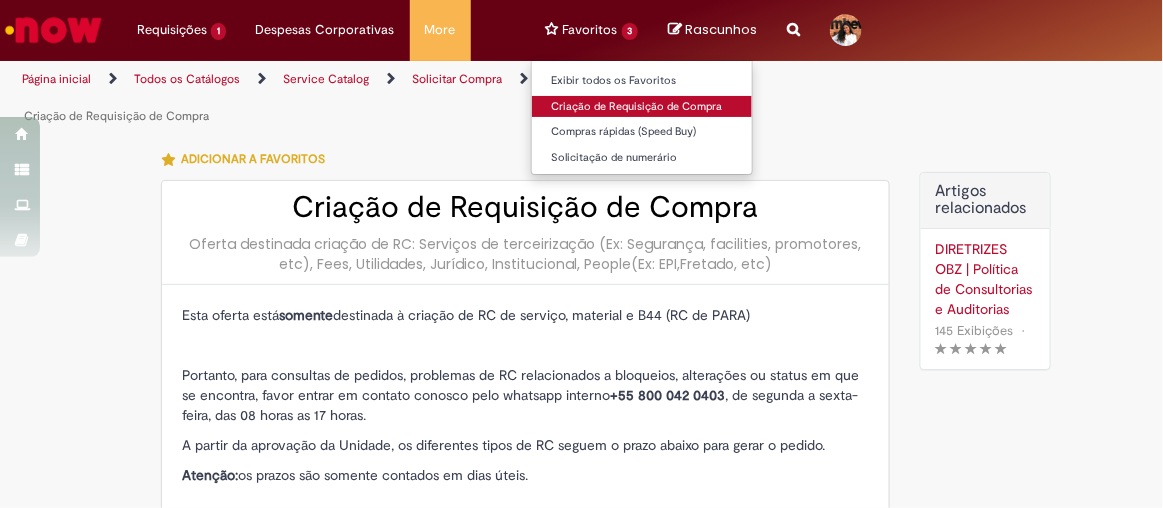 type on "********" 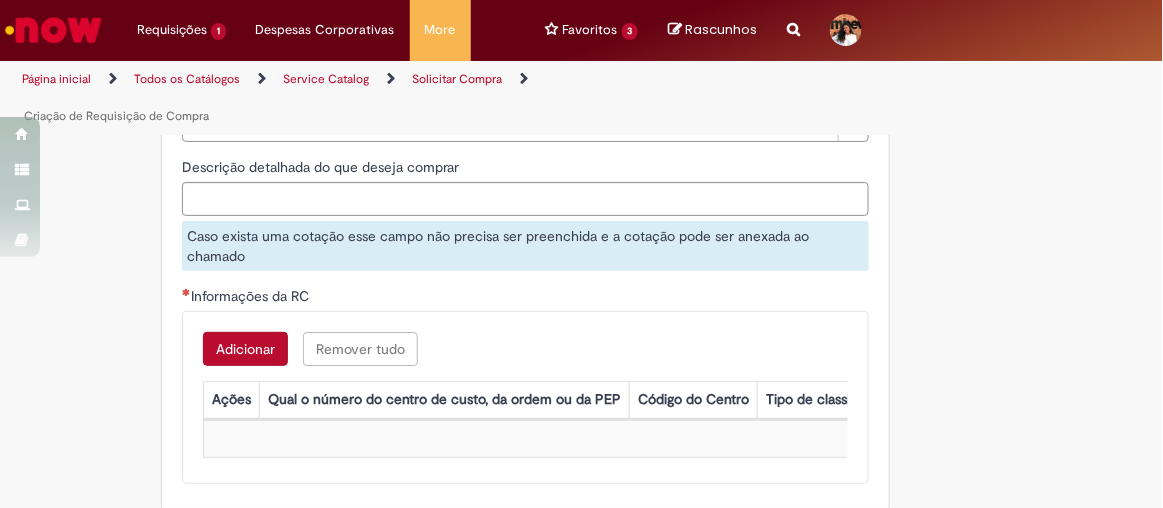 scroll, scrollTop: 1636, scrollLeft: 0, axis: vertical 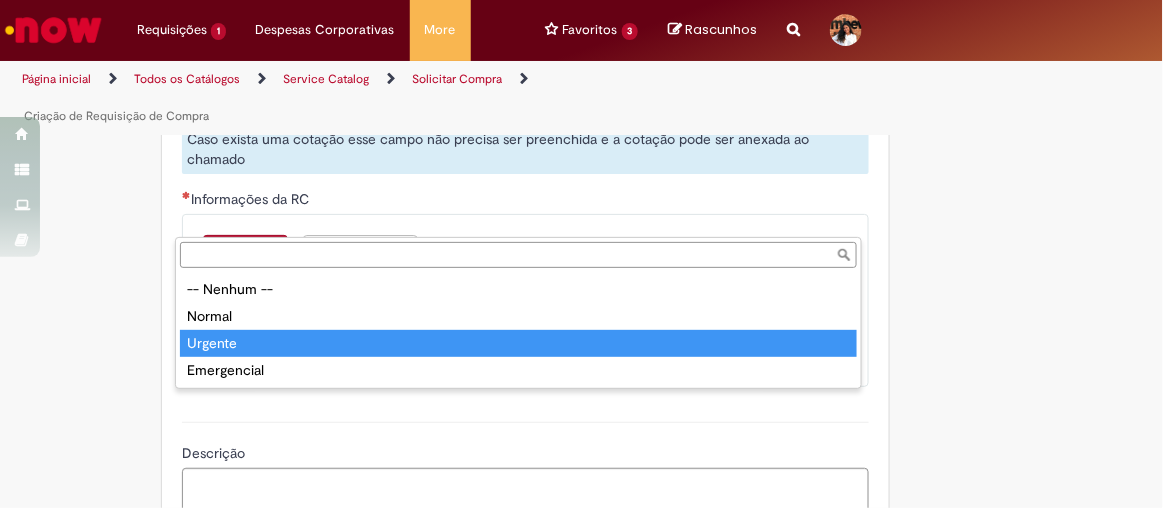 type on "*******" 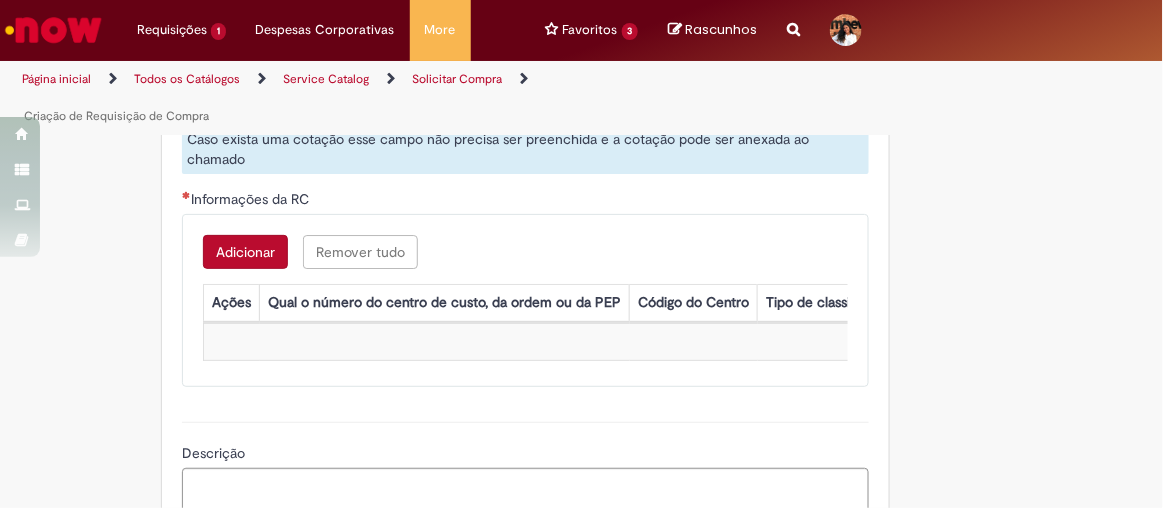 drag, startPoint x: 494, startPoint y: 260, endPoint x: 505, endPoint y: 269, distance: 14.21267 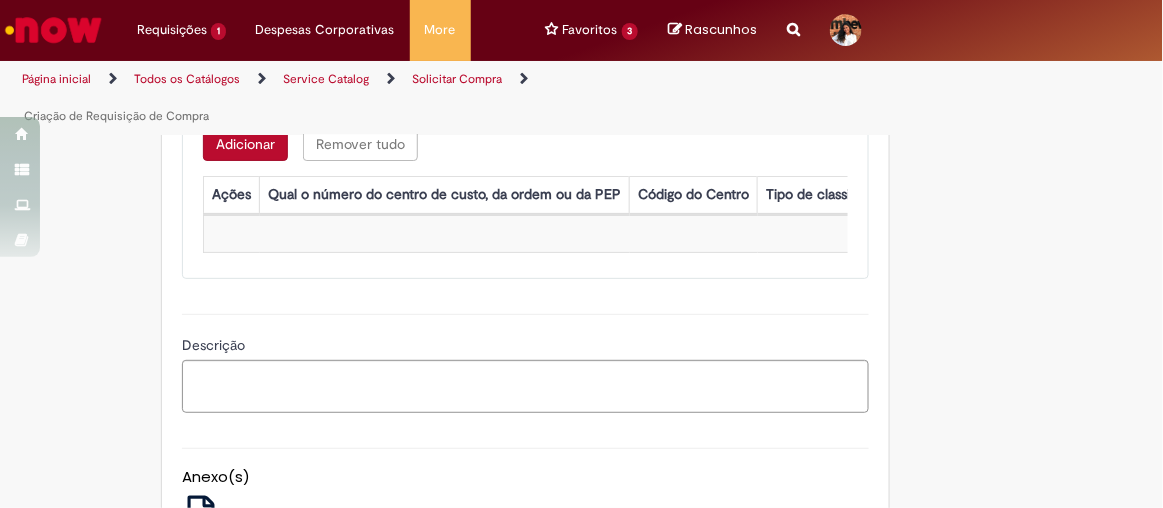 scroll, scrollTop: 1727, scrollLeft: 0, axis: vertical 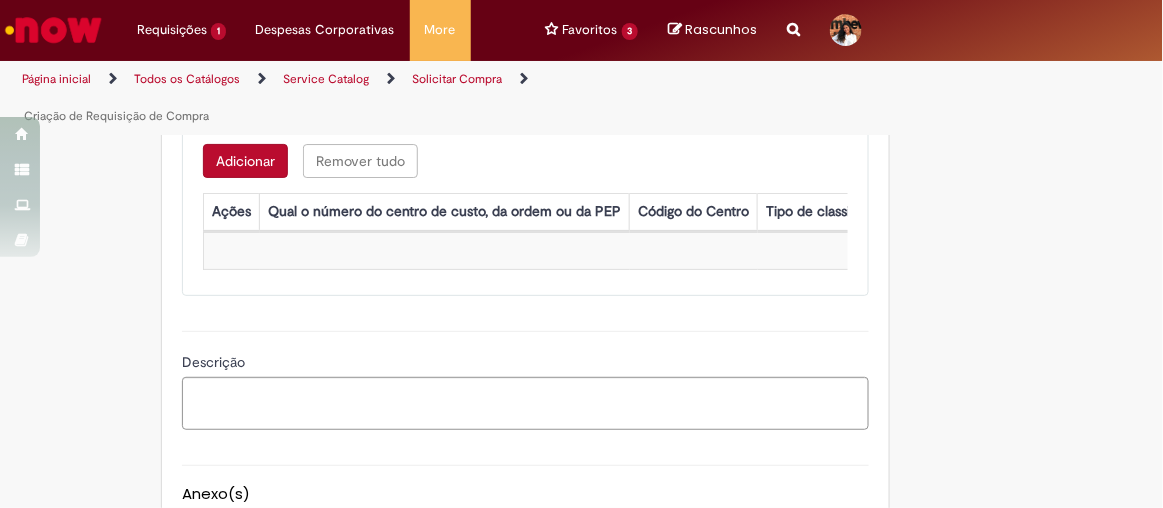 click on "**********" at bounding box center (704, -137) 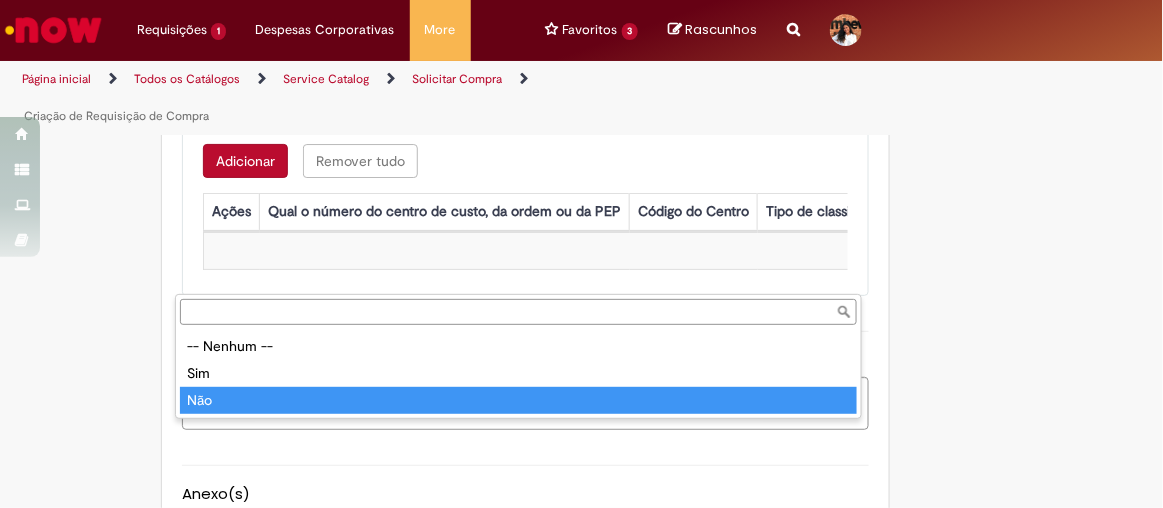 type on "***" 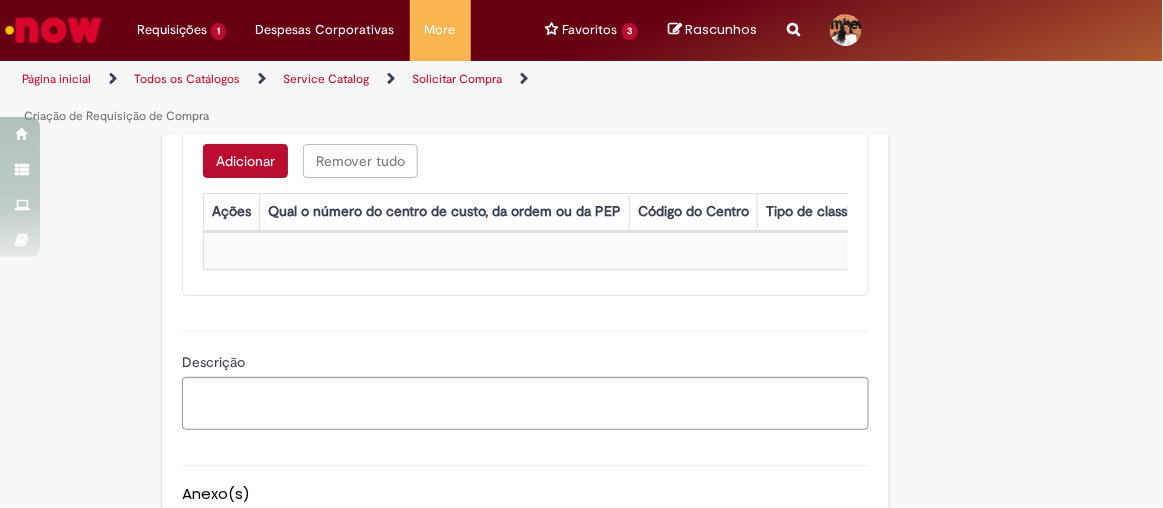 click on "É RC de correção?" at bounding box center (525, -93) 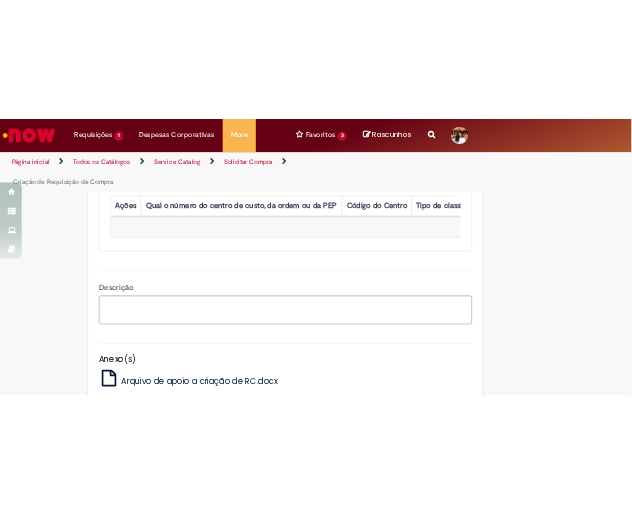 scroll, scrollTop: 1909, scrollLeft: 0, axis: vertical 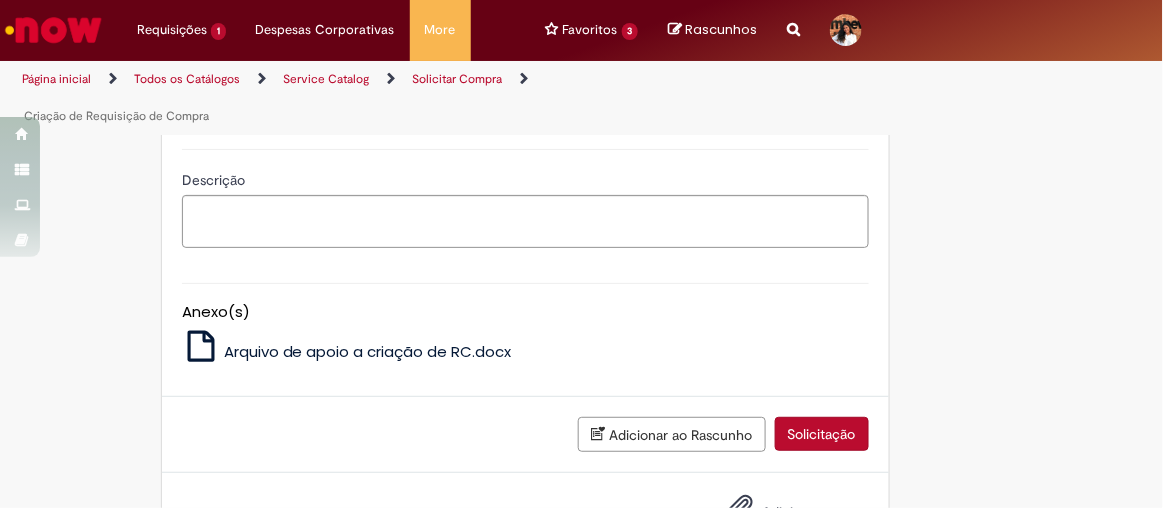 click on "Descrição detalhada do que deseja comprar" at bounding box center [525, -171] 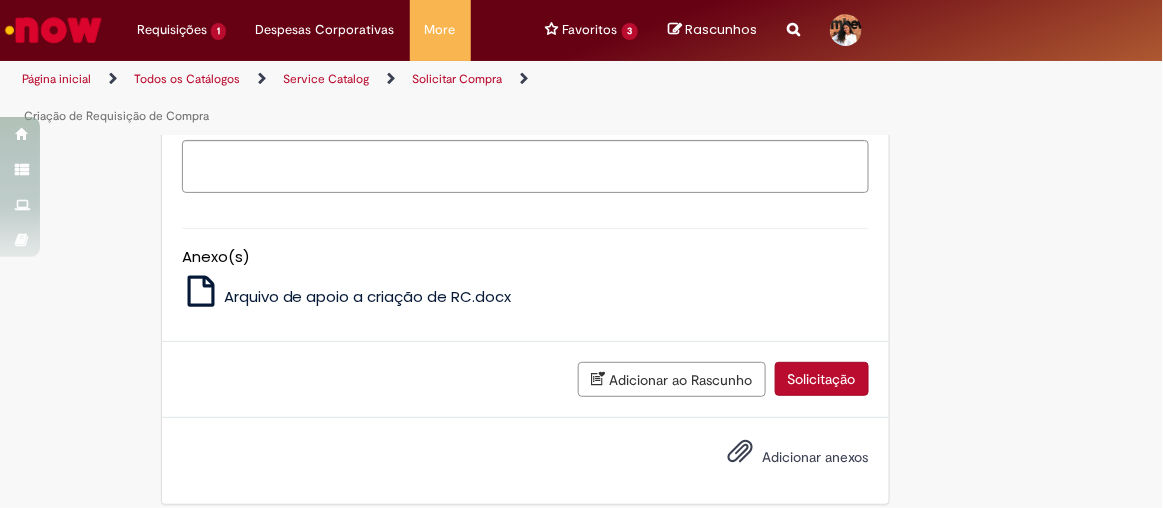 click on "Adicionar Remover tudo Informações da RC Ações Qual o número do centro de custo, da ordem ou da PEP Código do Centro Tipo de classificação contábil Conta do razão Moeda desejada ID do solicitante Código SAP do Fornecedor É item de contrato? Número do contrato Número do item do contrato Tipo da RC Código do serviço Valor total do serviço Código do material Valor unitário do material Quantidade do material Sem dados para exibir" at bounding box center [525, -28] 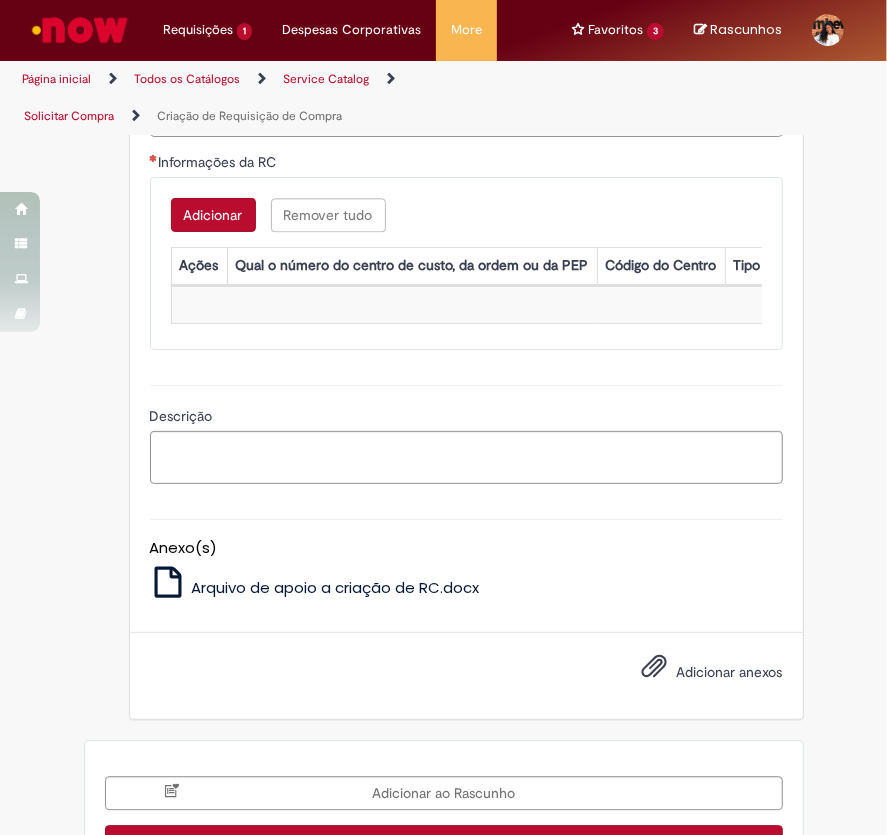 scroll, scrollTop: 2070, scrollLeft: 0, axis: vertical 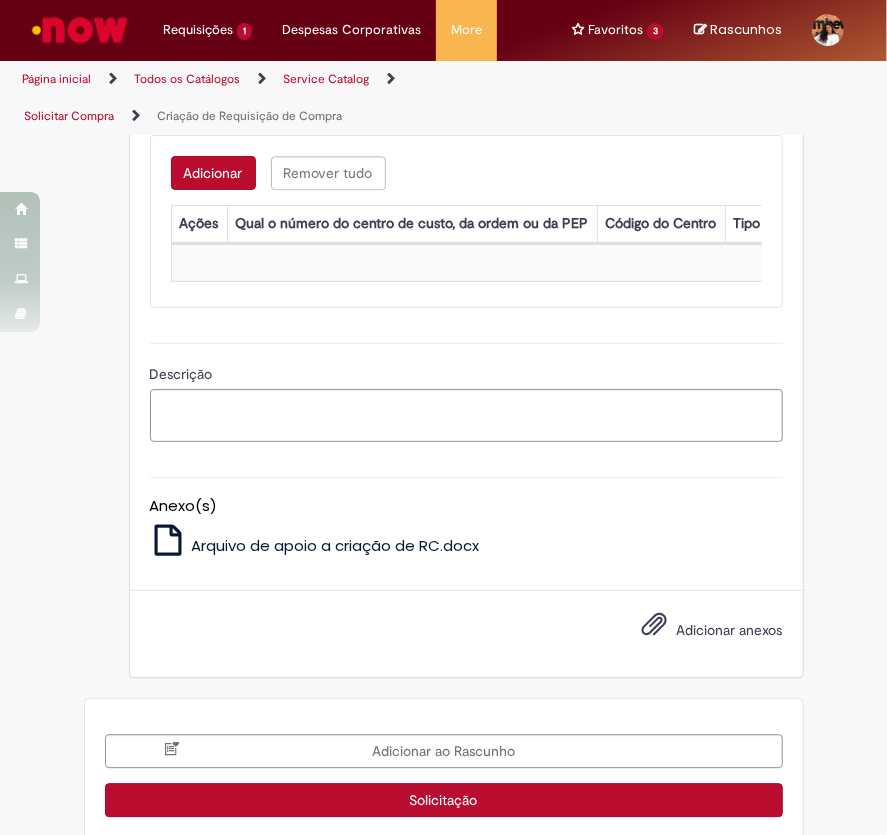 click on "Adicionar" at bounding box center [213, 173] 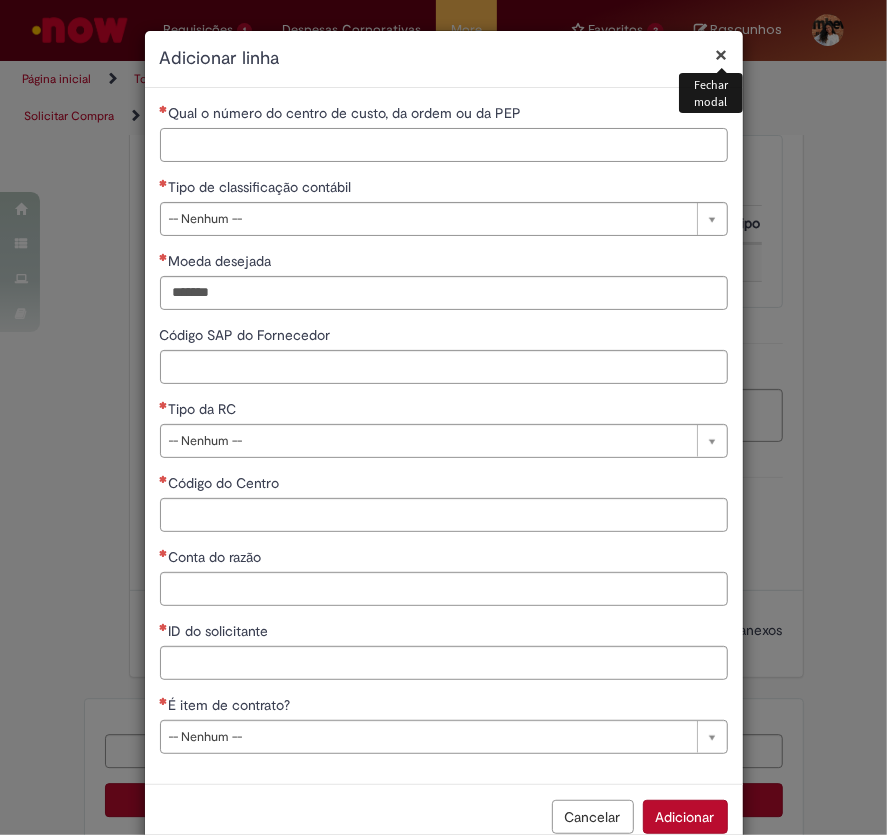click on "Qual o número do centro de custo, da ordem ou da PEP" at bounding box center [444, 145] 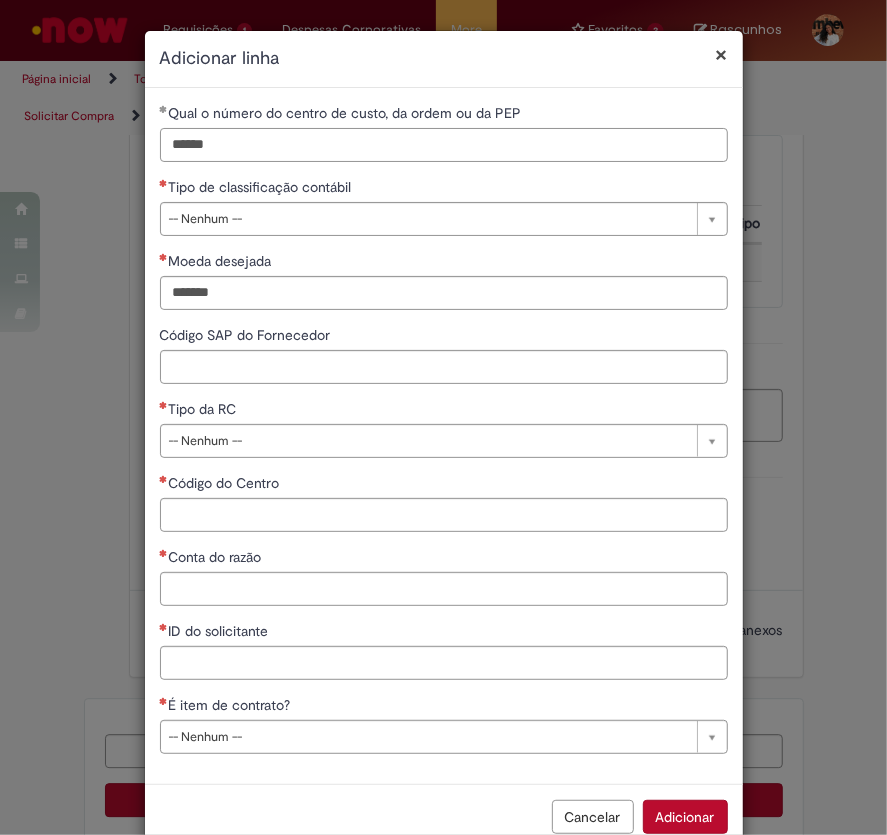 click on "******" at bounding box center [444, 145] 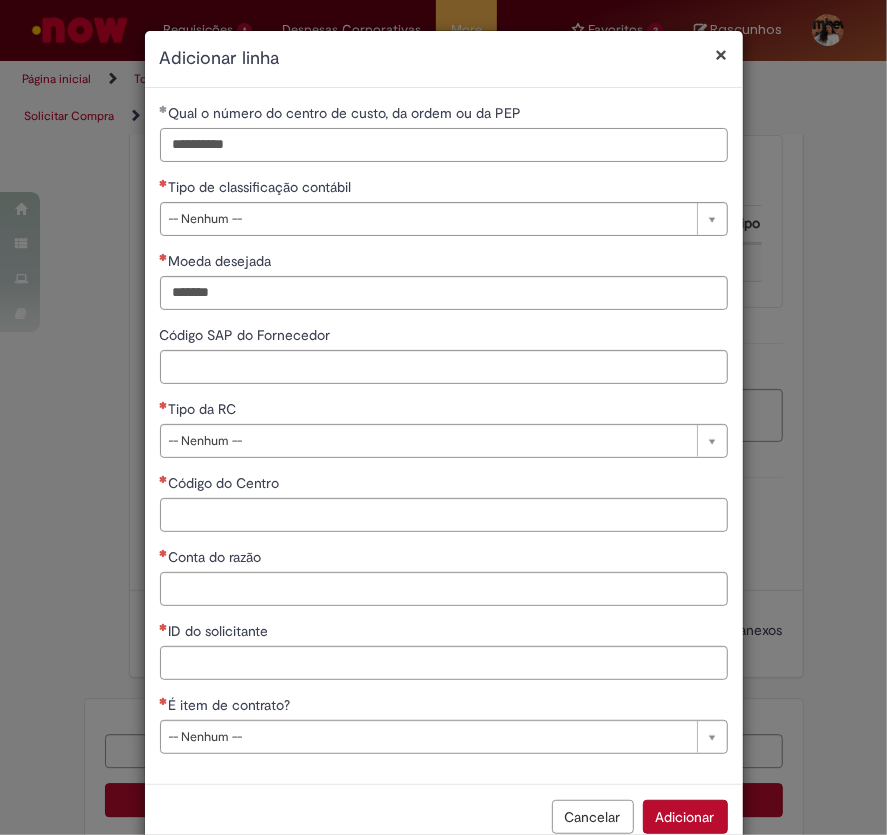 type on "**********" 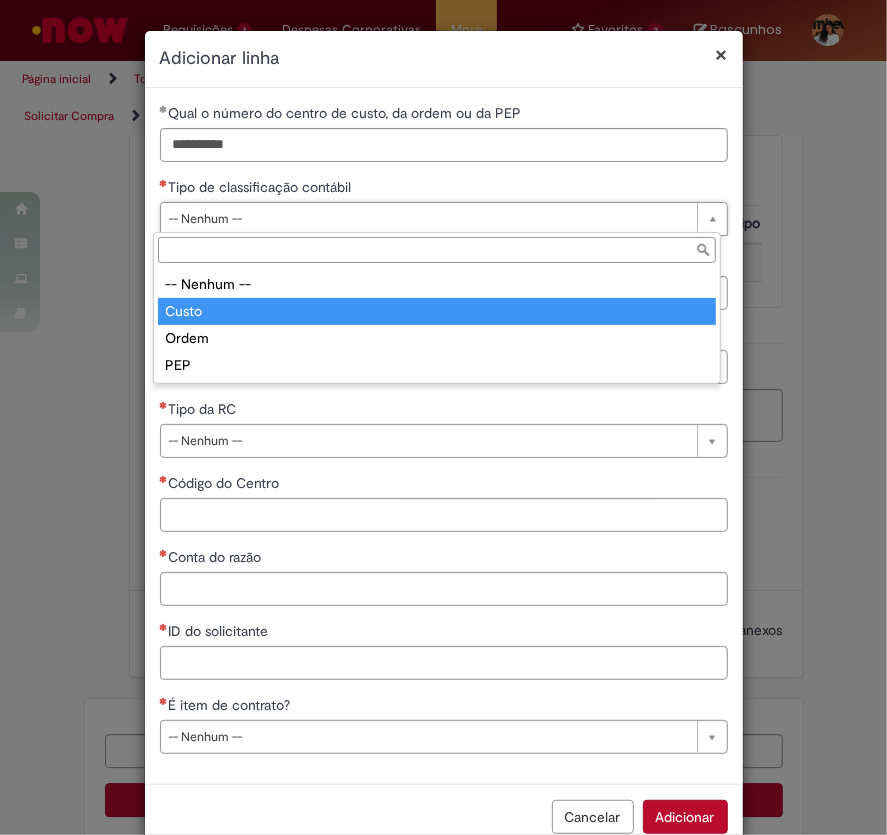 type on "*****" 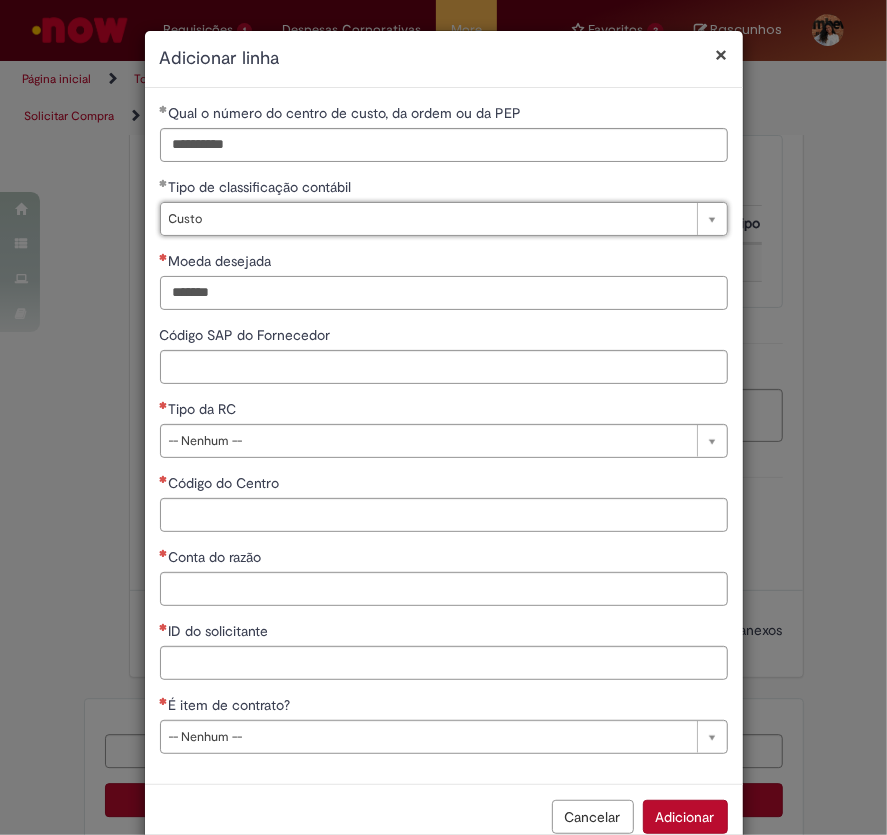 click on "Moeda desejada" at bounding box center (444, 293) 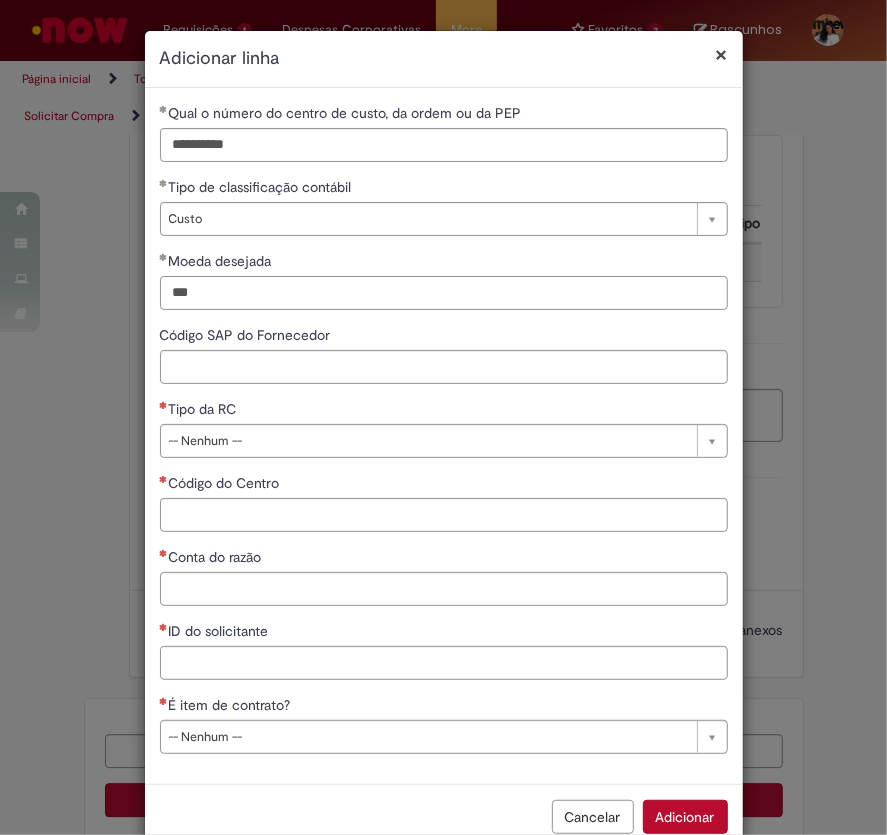 type on "***" 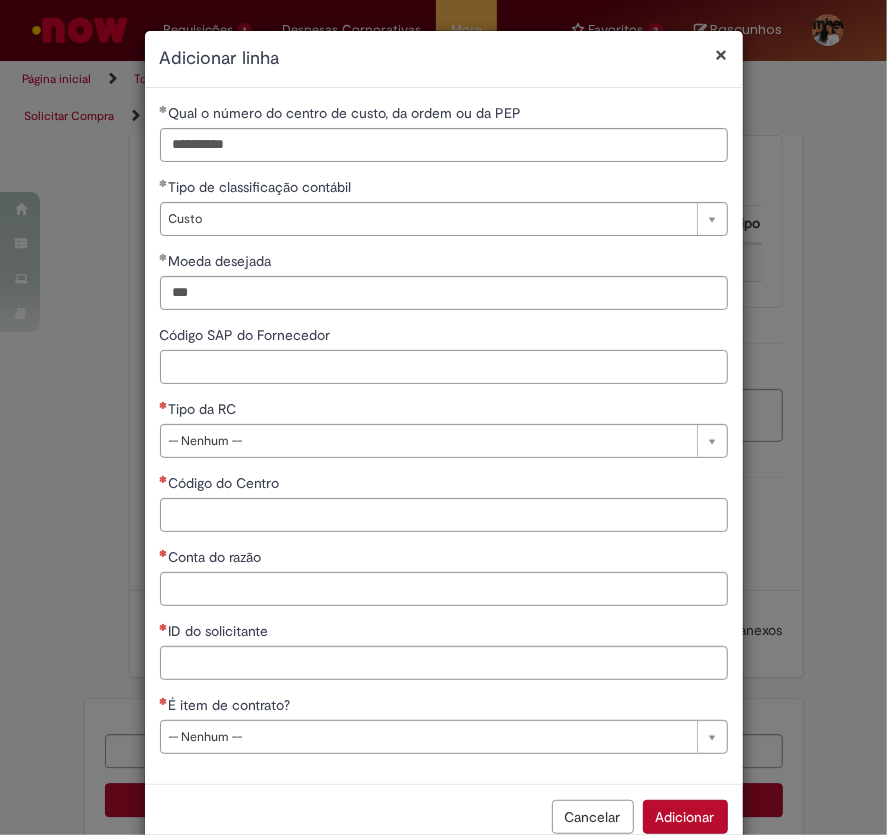 click on "Código SAP do Fornecedor" at bounding box center [444, 367] 